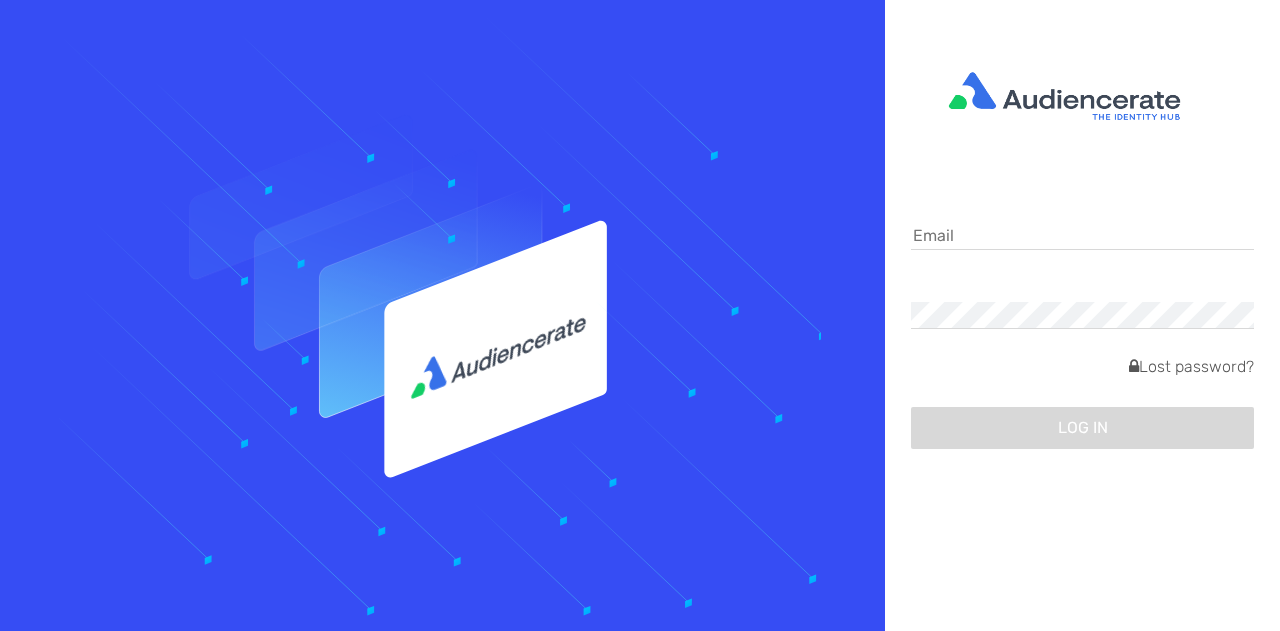 scroll, scrollTop: 0, scrollLeft: 0, axis: both 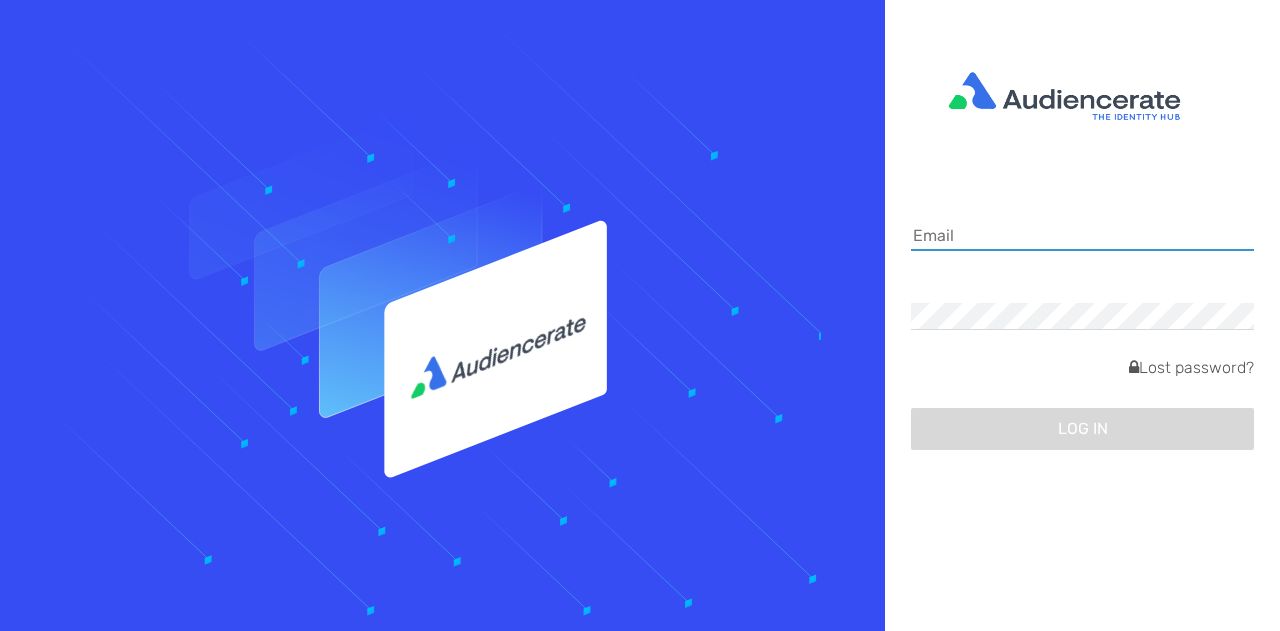 type on "327079" 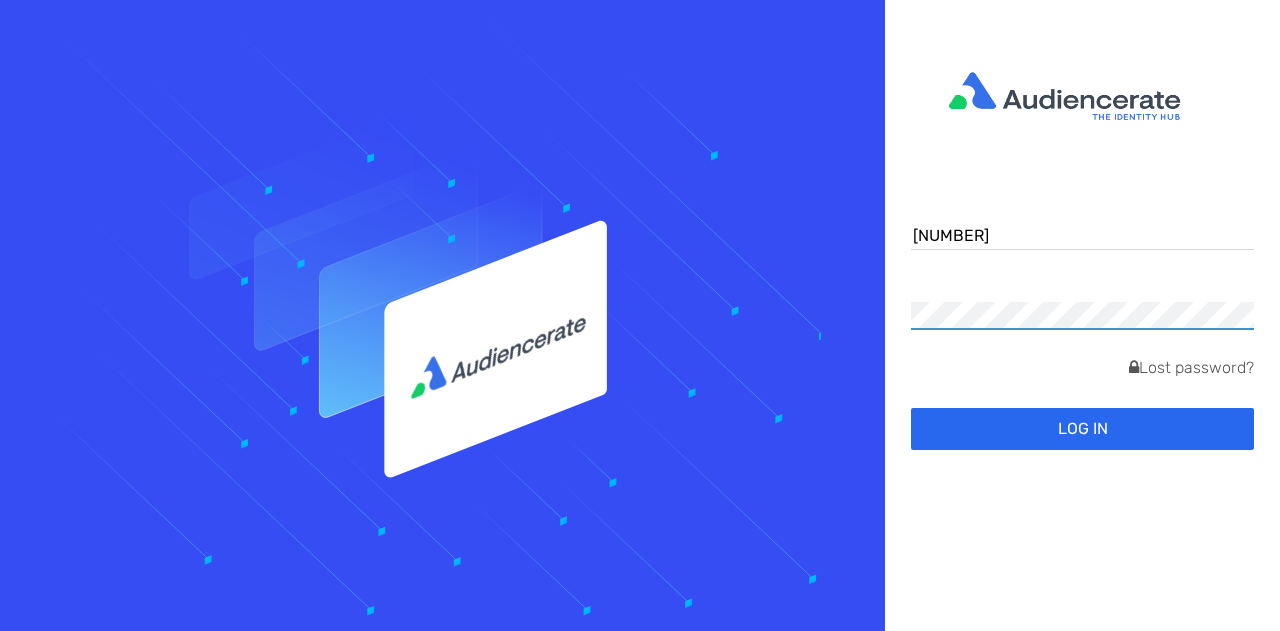 click on "327079  Lost password? Log in" at bounding box center (640, 315) 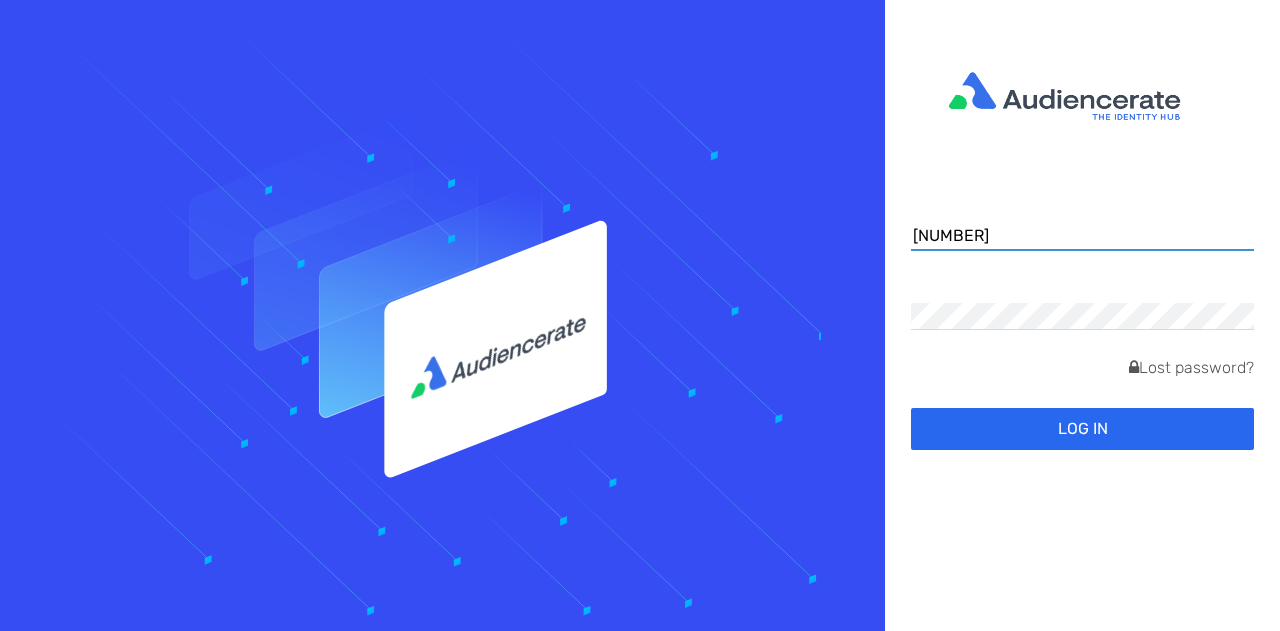 drag, startPoint x: 1010, startPoint y: 243, endPoint x: 808, endPoint y: 227, distance: 202.63268 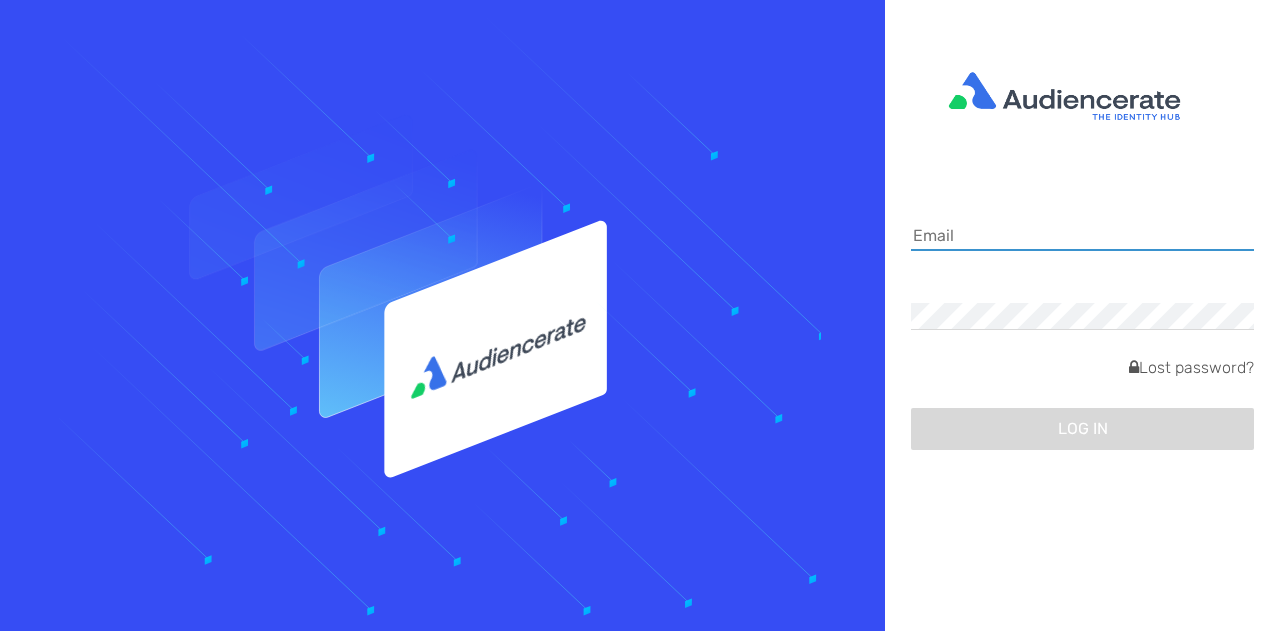 paste 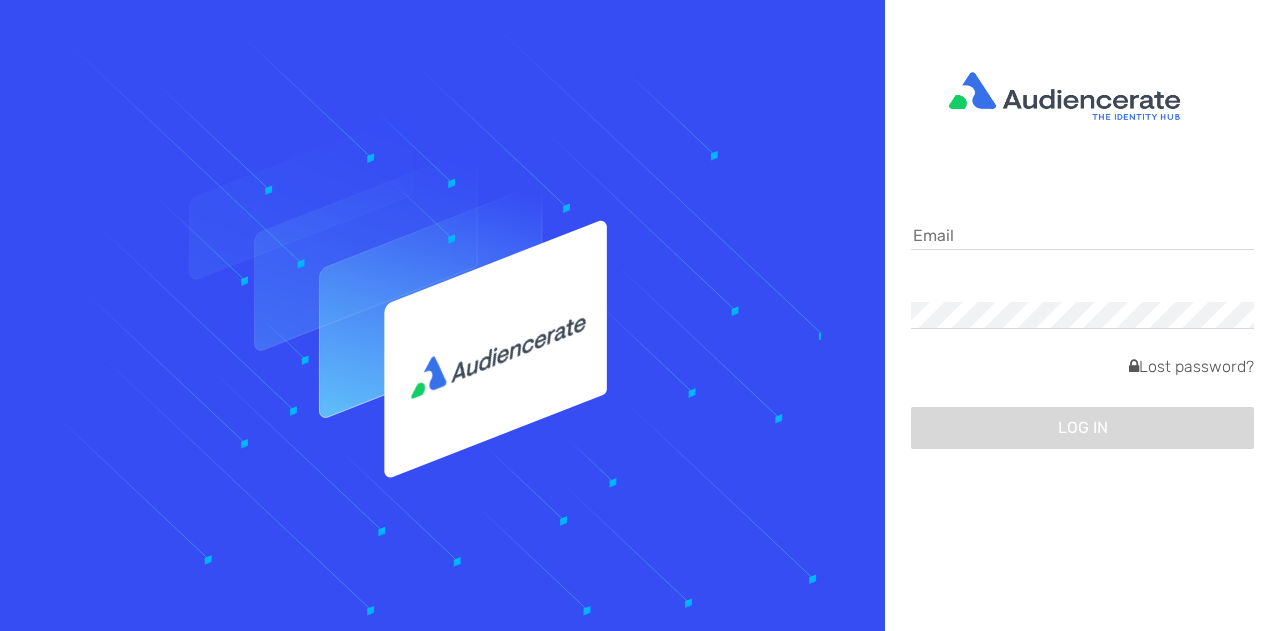 click on "Log in" at bounding box center (1082, 428) 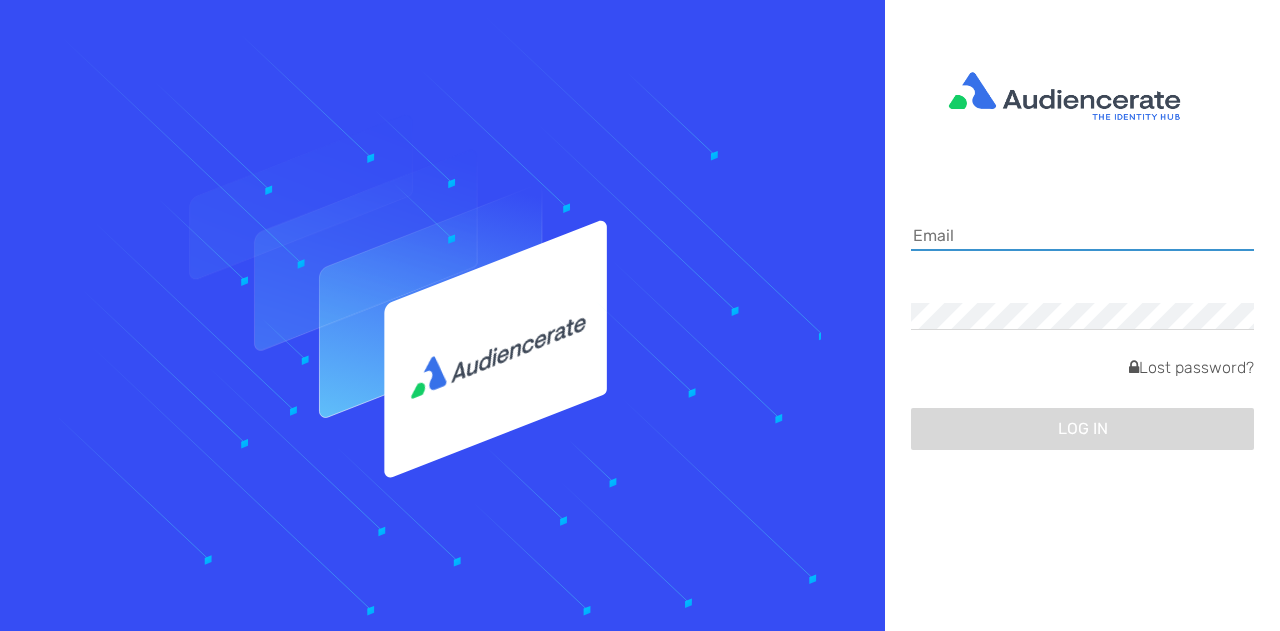 click at bounding box center [1082, 237] 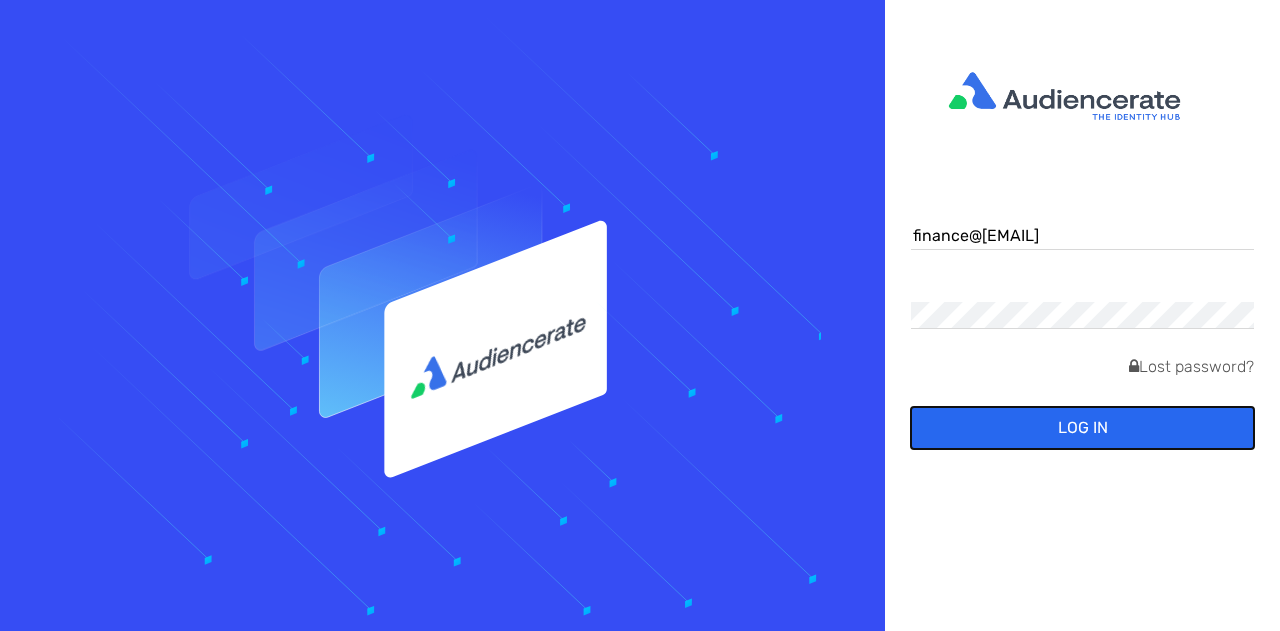 click on "Log in" at bounding box center (1082, 428) 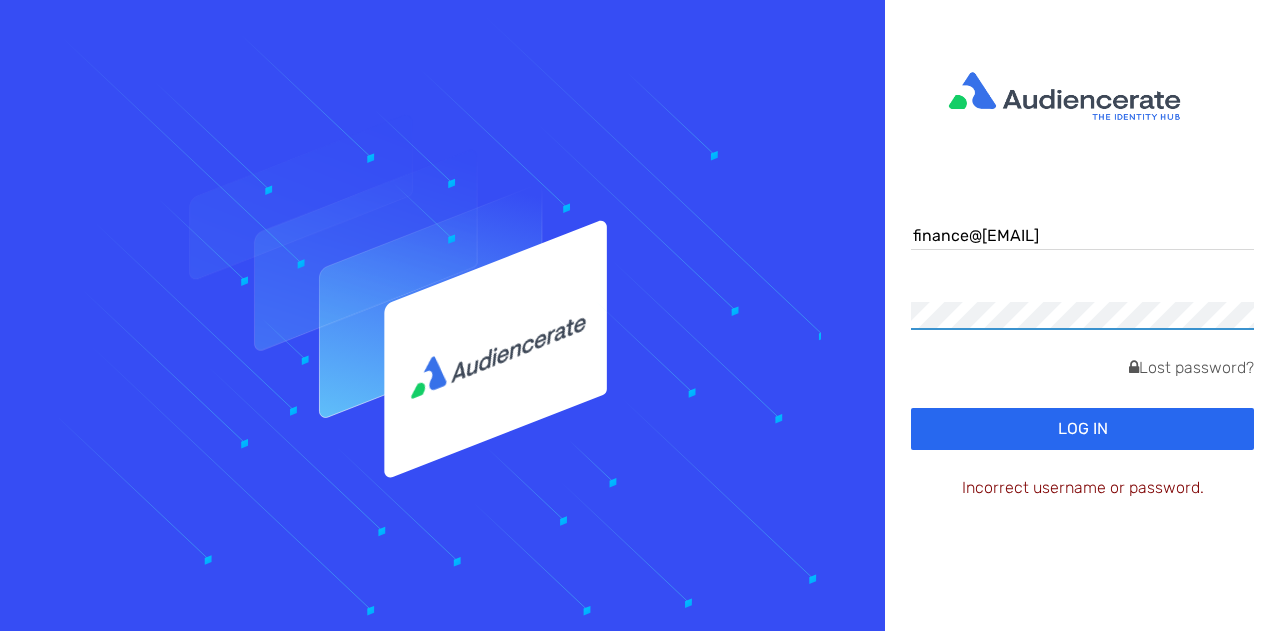 click on "finance@dstillery.com  Lost password? Log in Incorrect username or password." at bounding box center [640, 315] 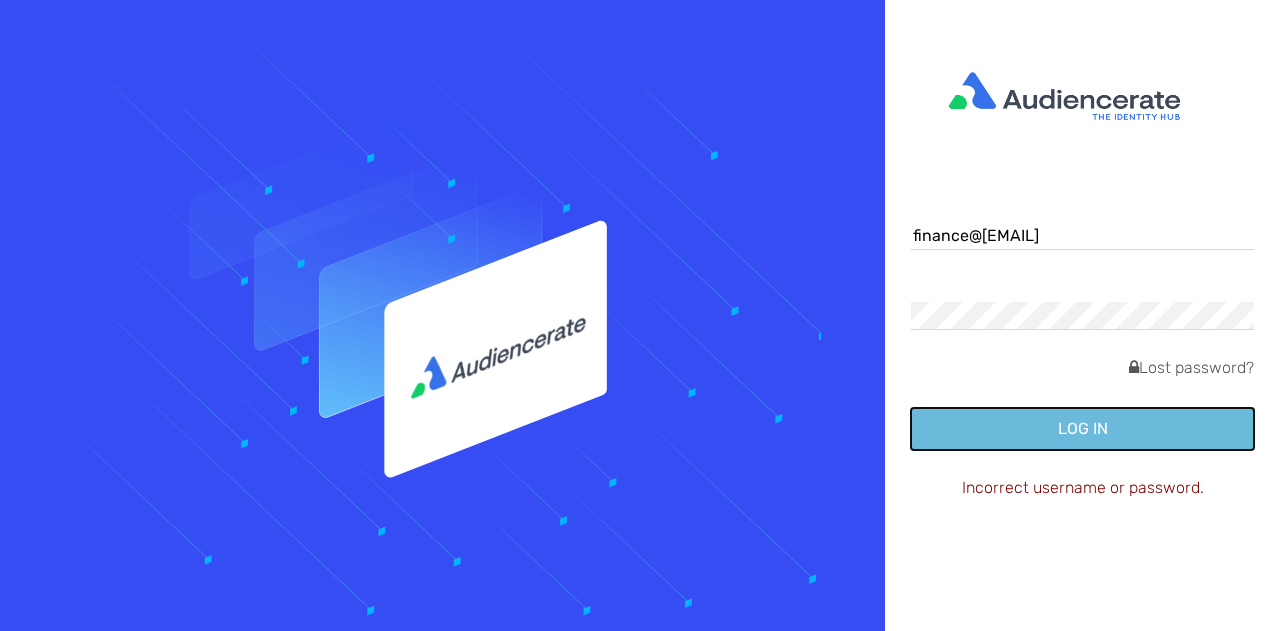 click on "Log in" at bounding box center (1082, 429) 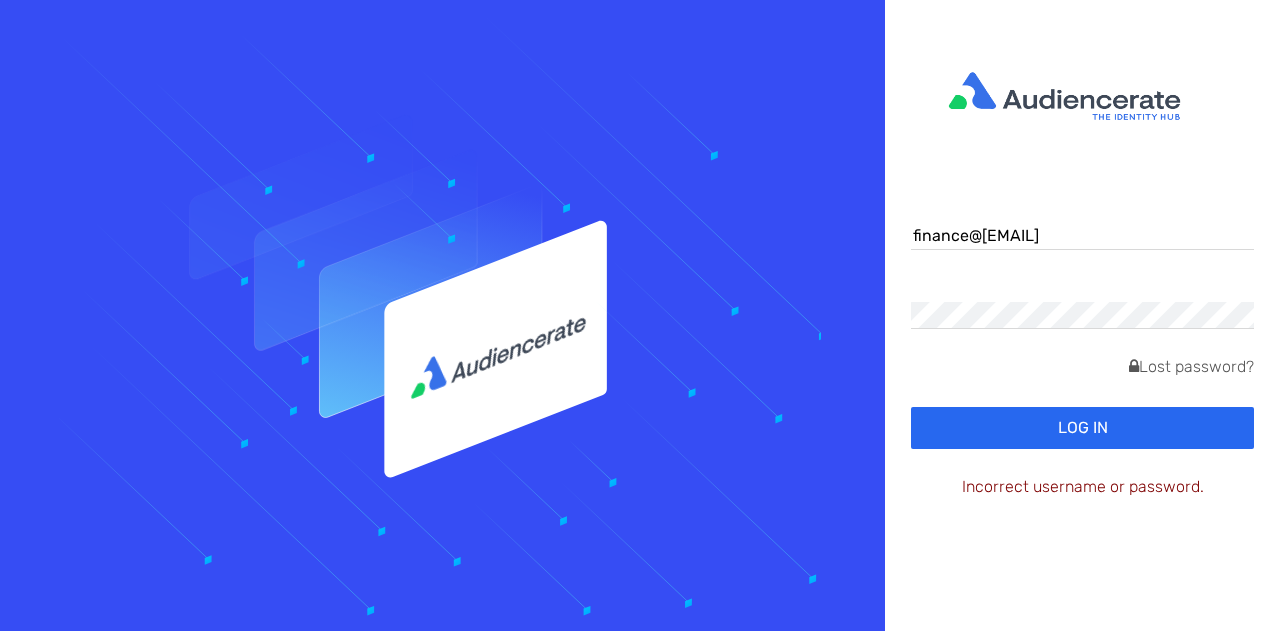 click on "finance@dstillery.com" at bounding box center (1082, 236) 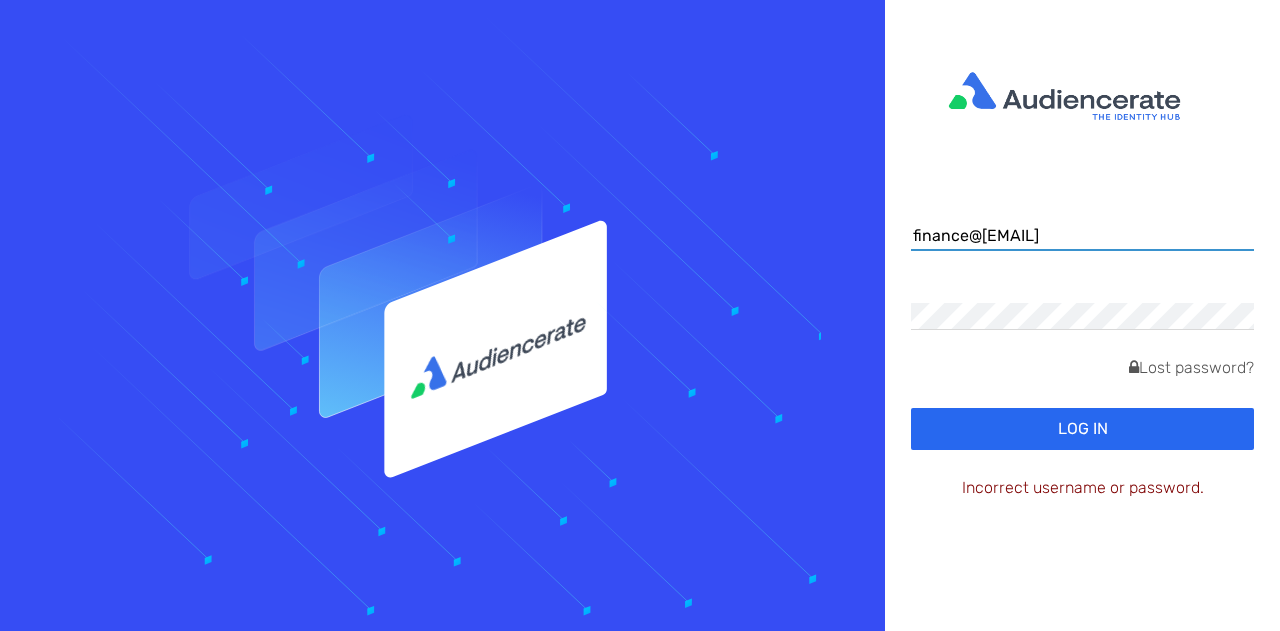 click on "finance@dstillery.com" at bounding box center (1082, 237) 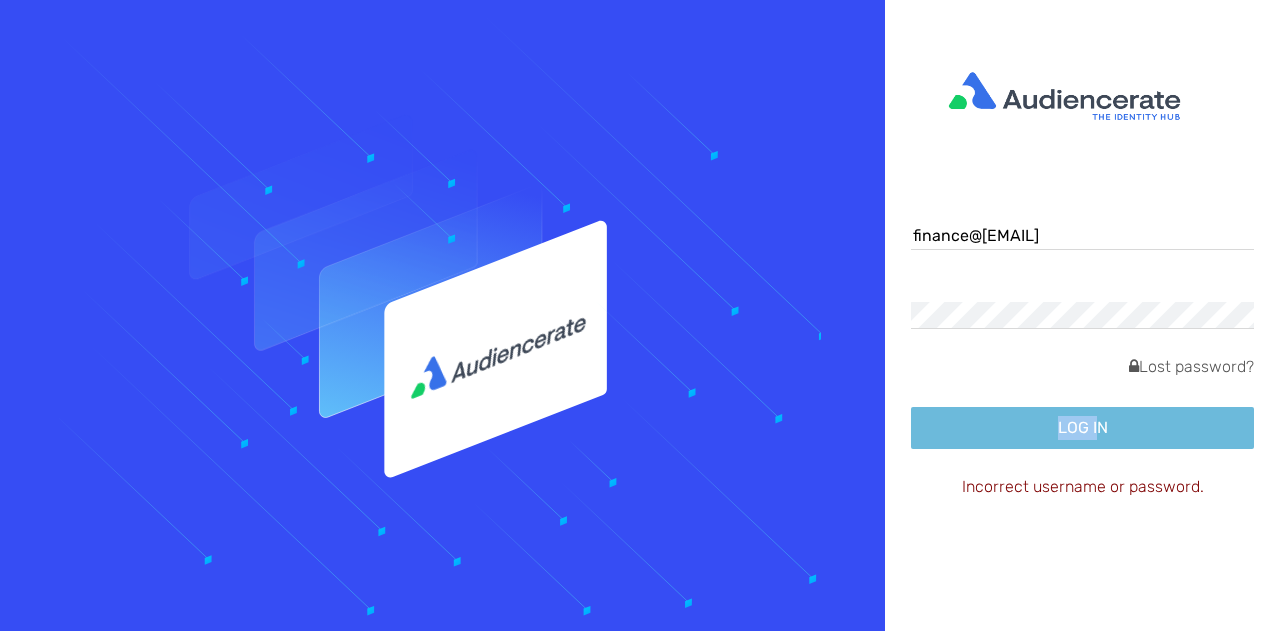 click on "Log in" at bounding box center (1082, 428) 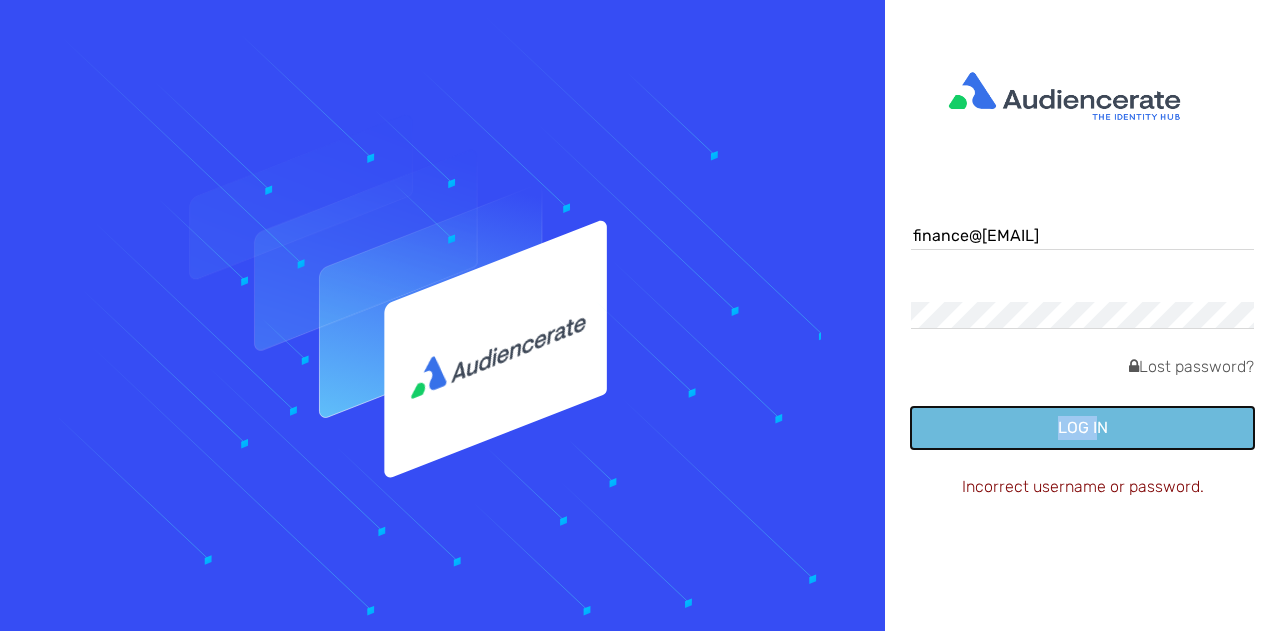 click on "Log in" at bounding box center (1082, 428) 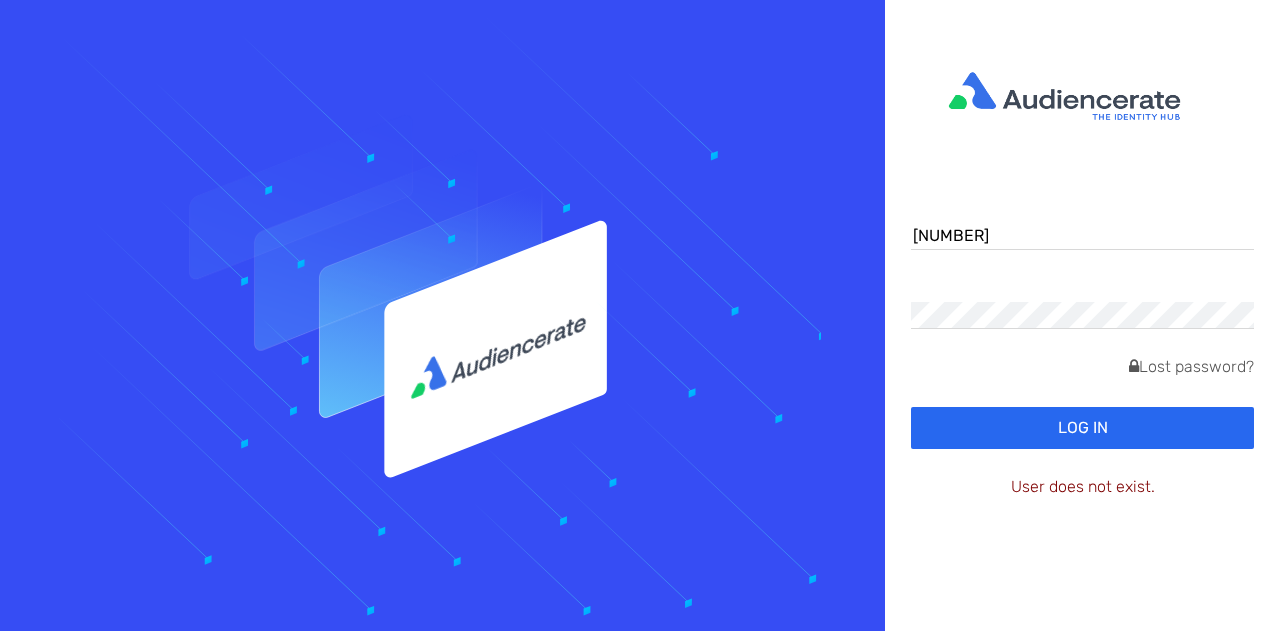 scroll, scrollTop: 0, scrollLeft: 0, axis: both 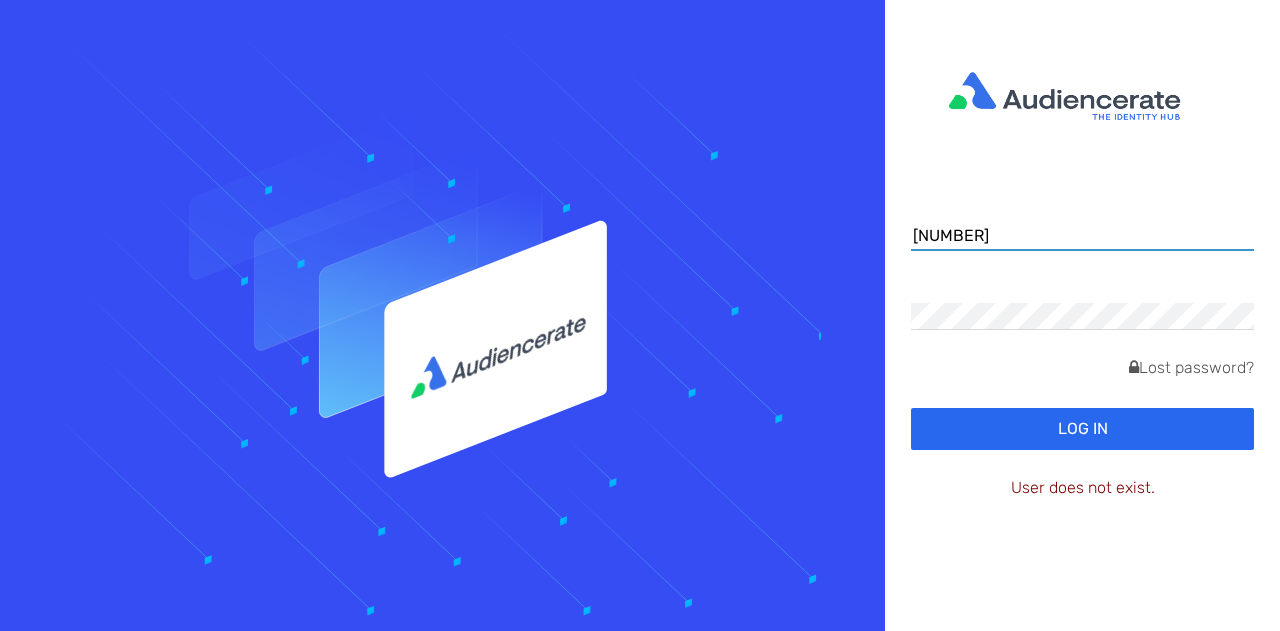 drag, startPoint x: 995, startPoint y: 227, endPoint x: 837, endPoint y: 210, distance: 158.91193 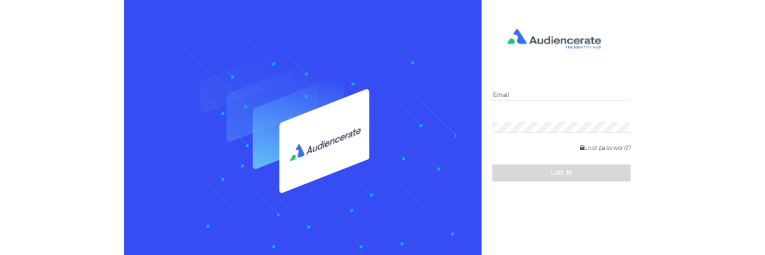 scroll, scrollTop: 0, scrollLeft: 0, axis: both 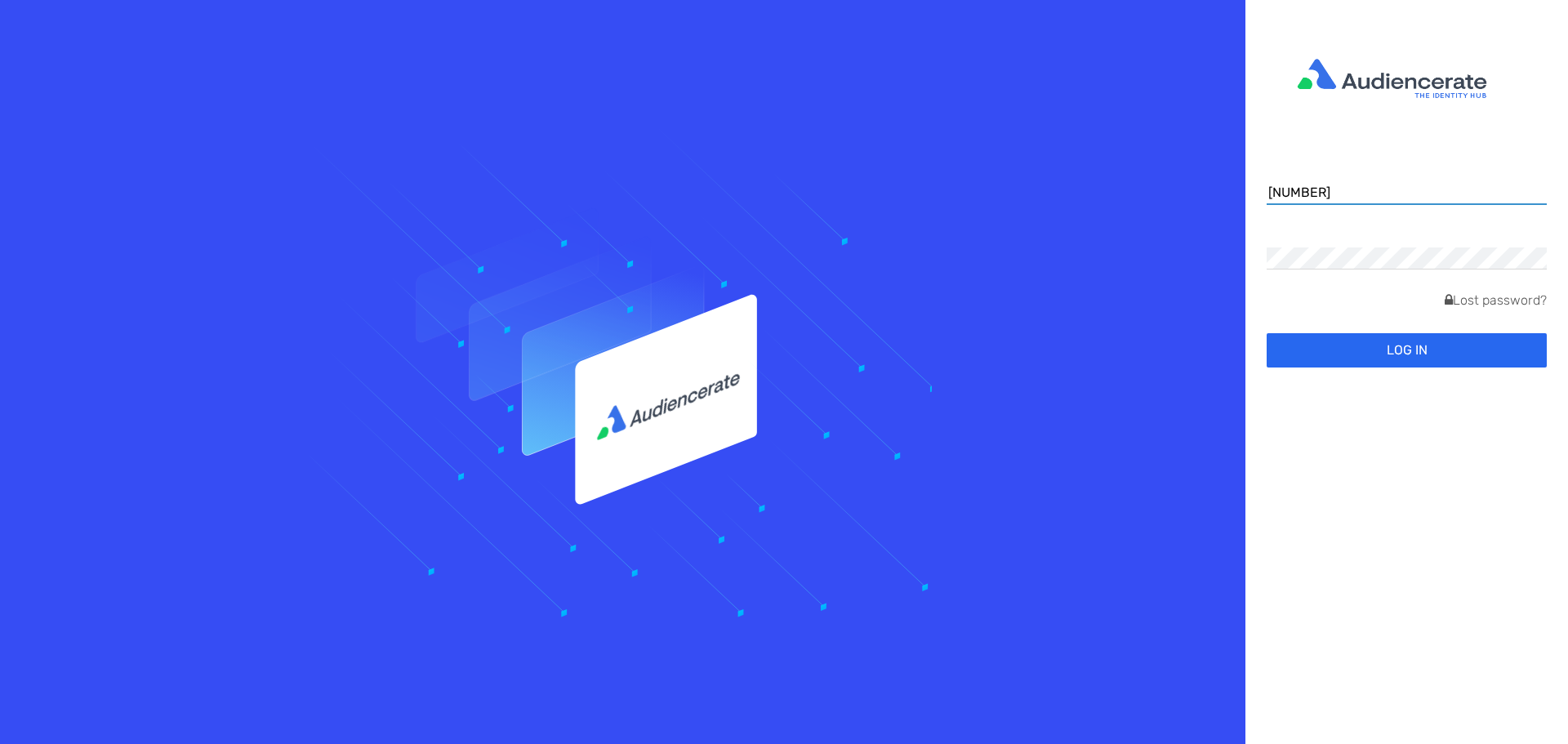 drag, startPoint x: 1340, startPoint y: 196, endPoint x: 1182, endPoint y: 180, distance: 158.80806 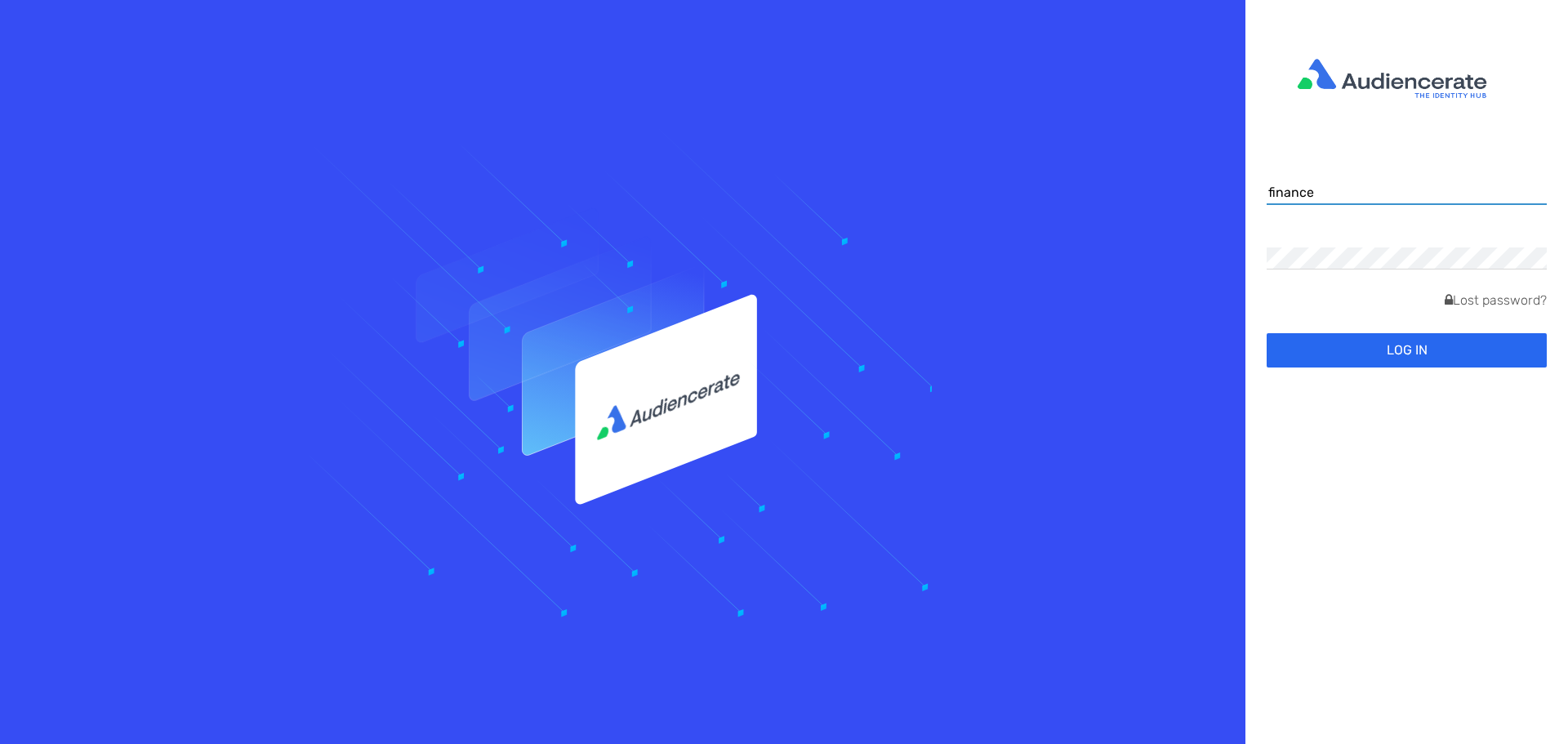 type on "finance" 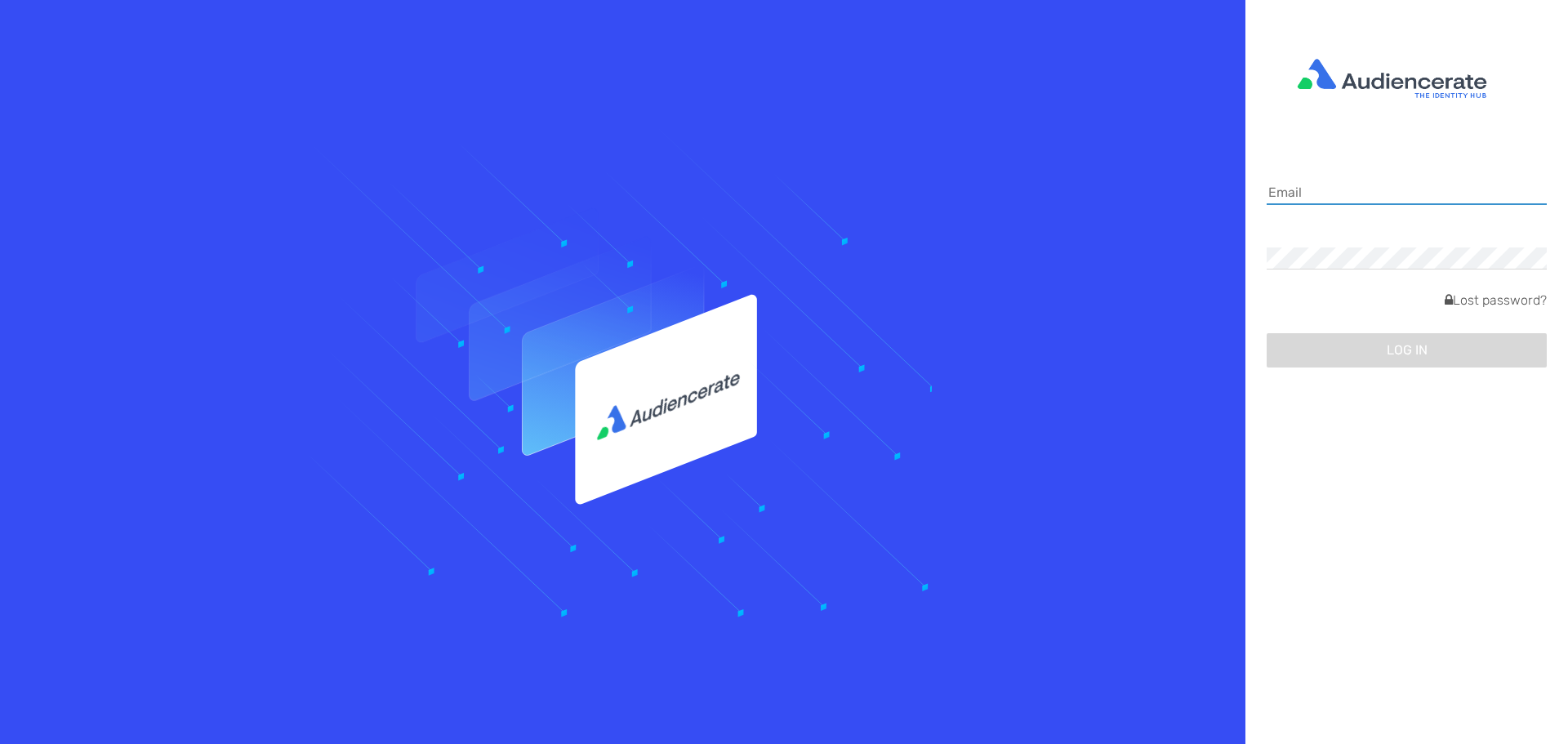 paste on "finance@dstillery.com" 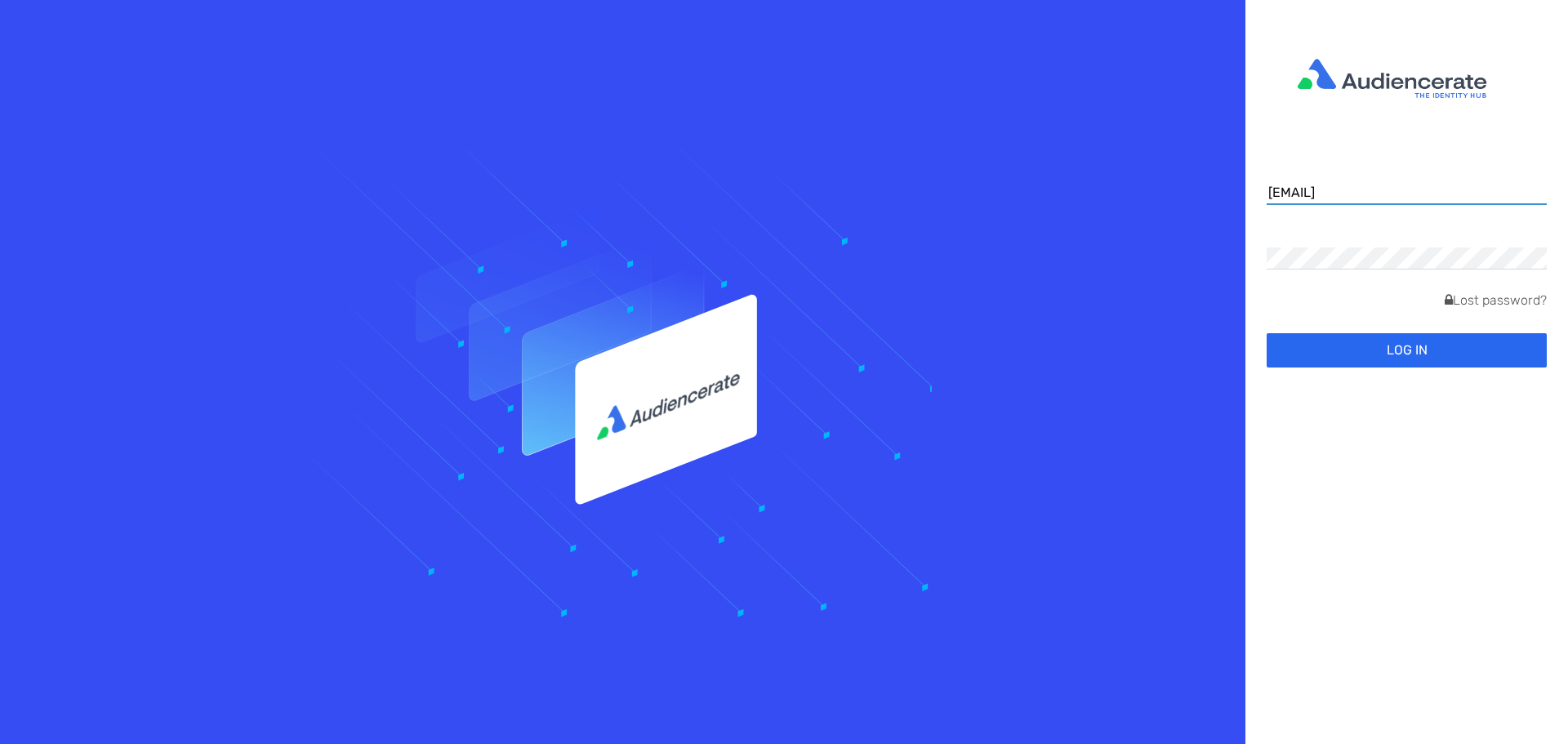 type on "finance@dstillery.com" 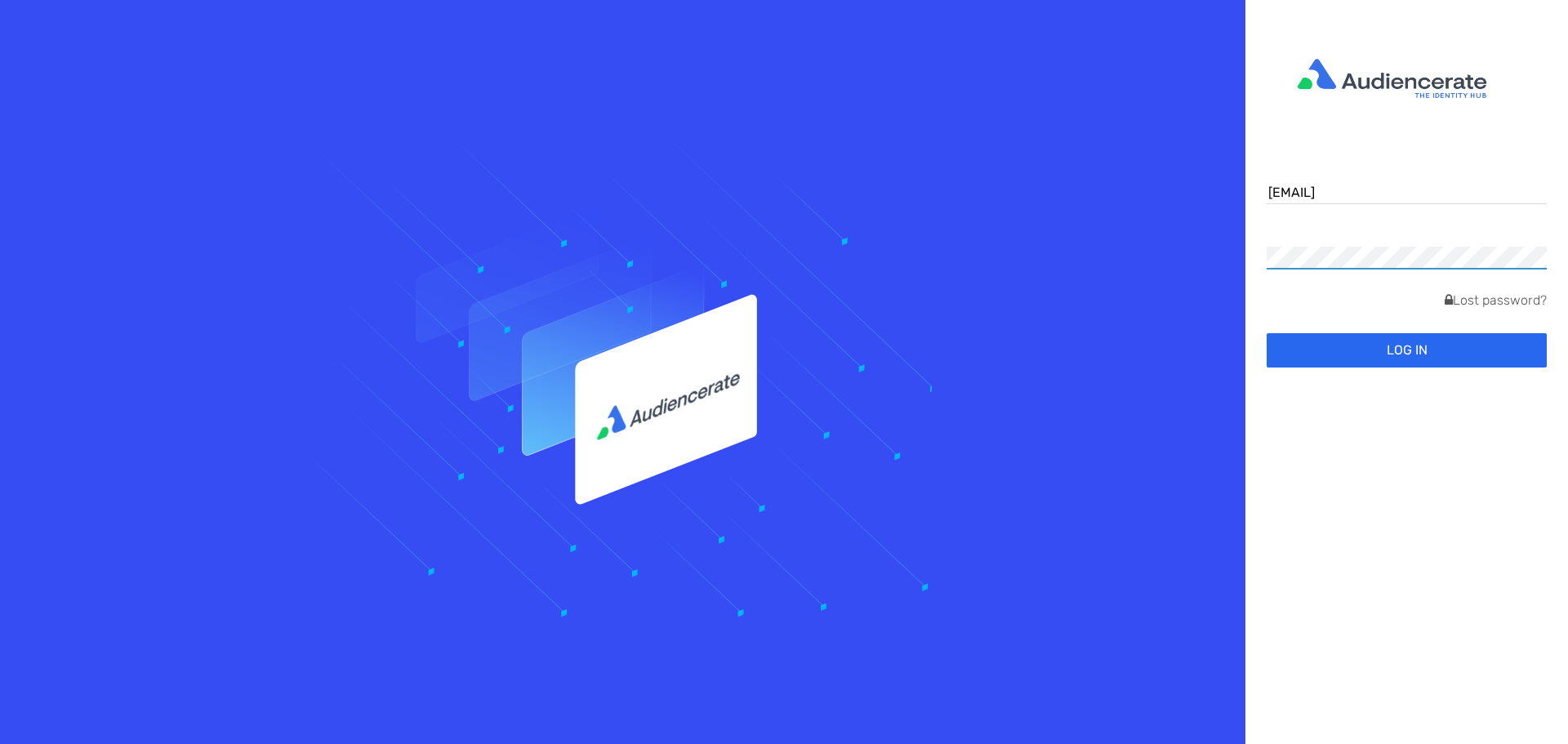 click on "finance@dstillery.com  Lost password? Log in" at bounding box center [784, 372] 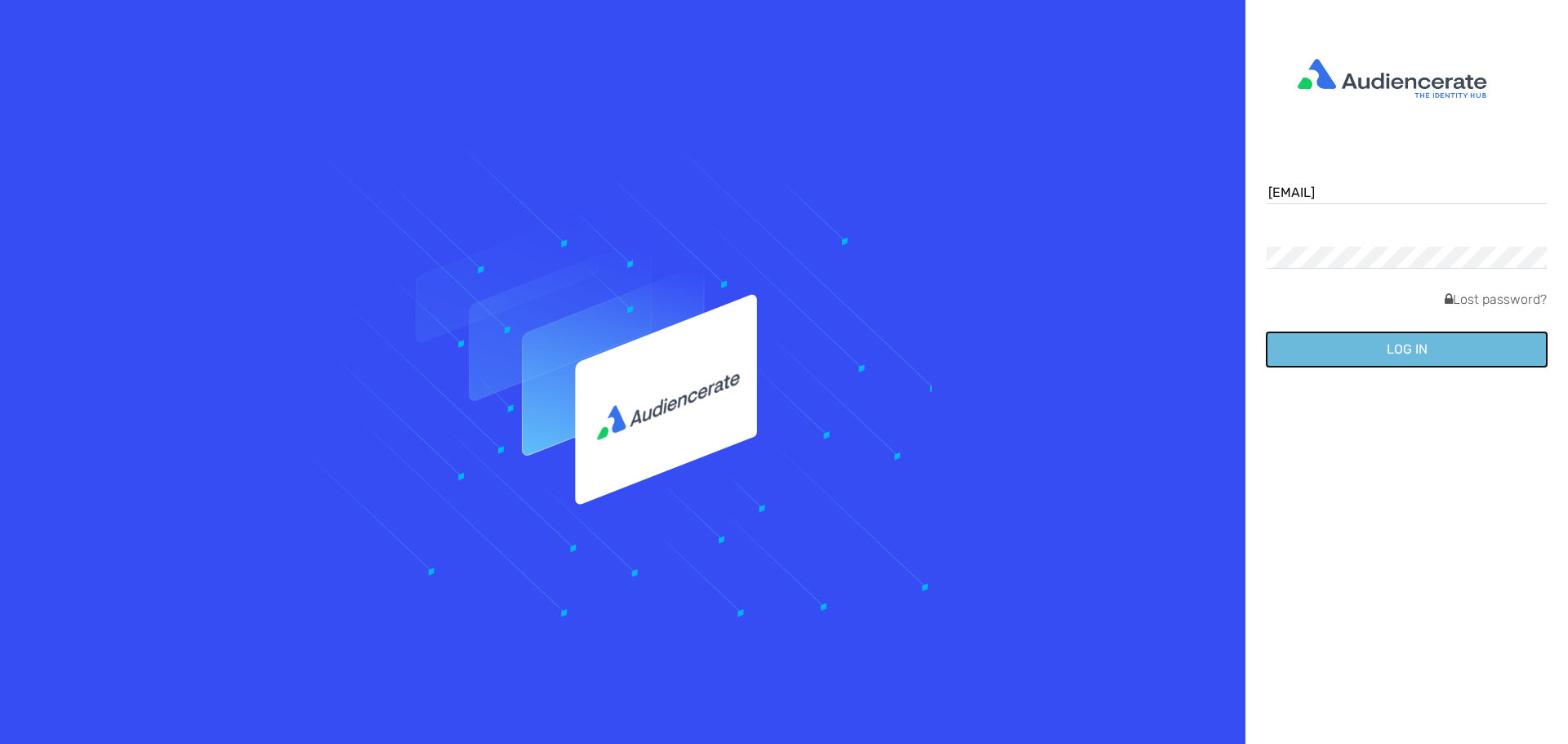 click on "Log in" at bounding box center [1406, 350] 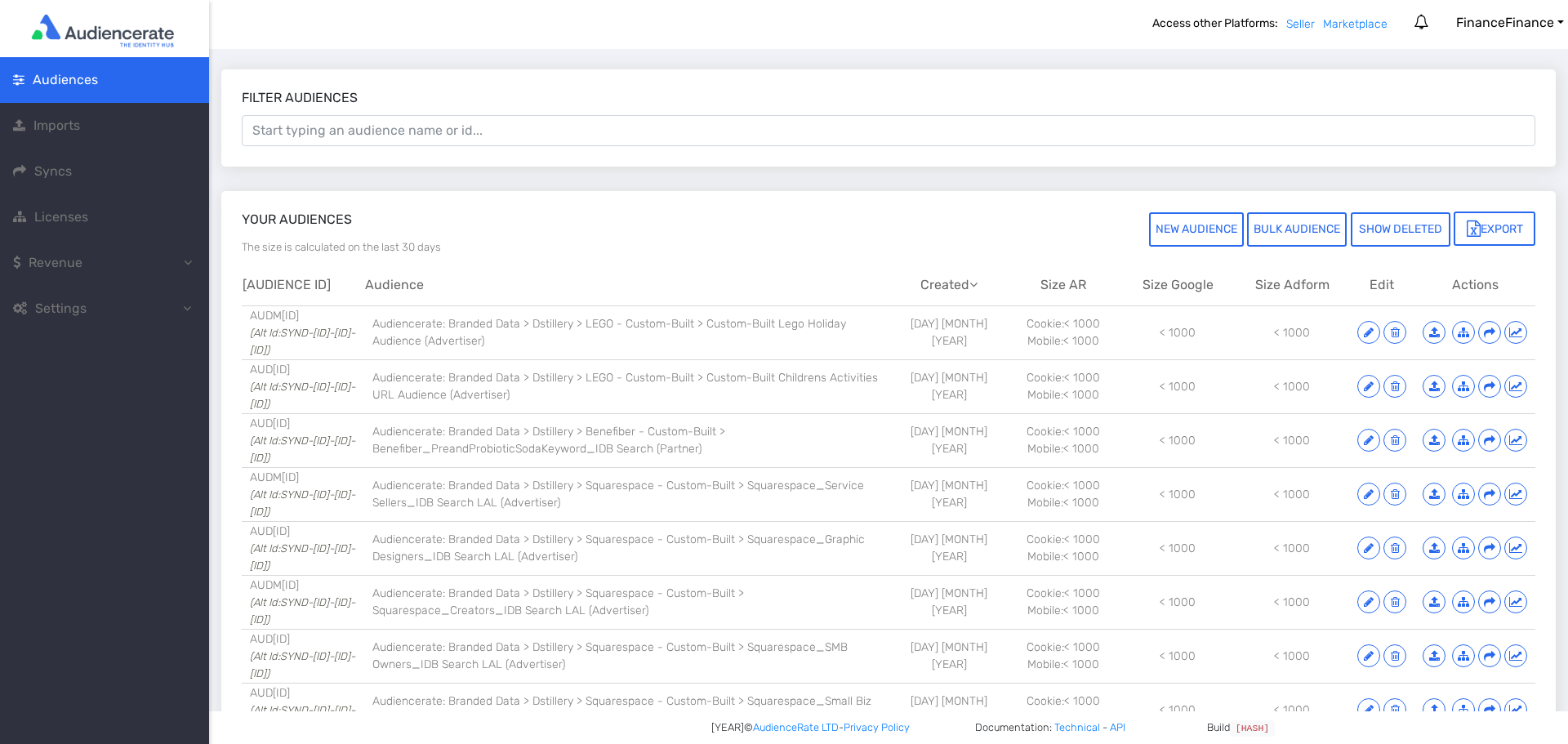 scroll, scrollTop: 0, scrollLeft: 0, axis: both 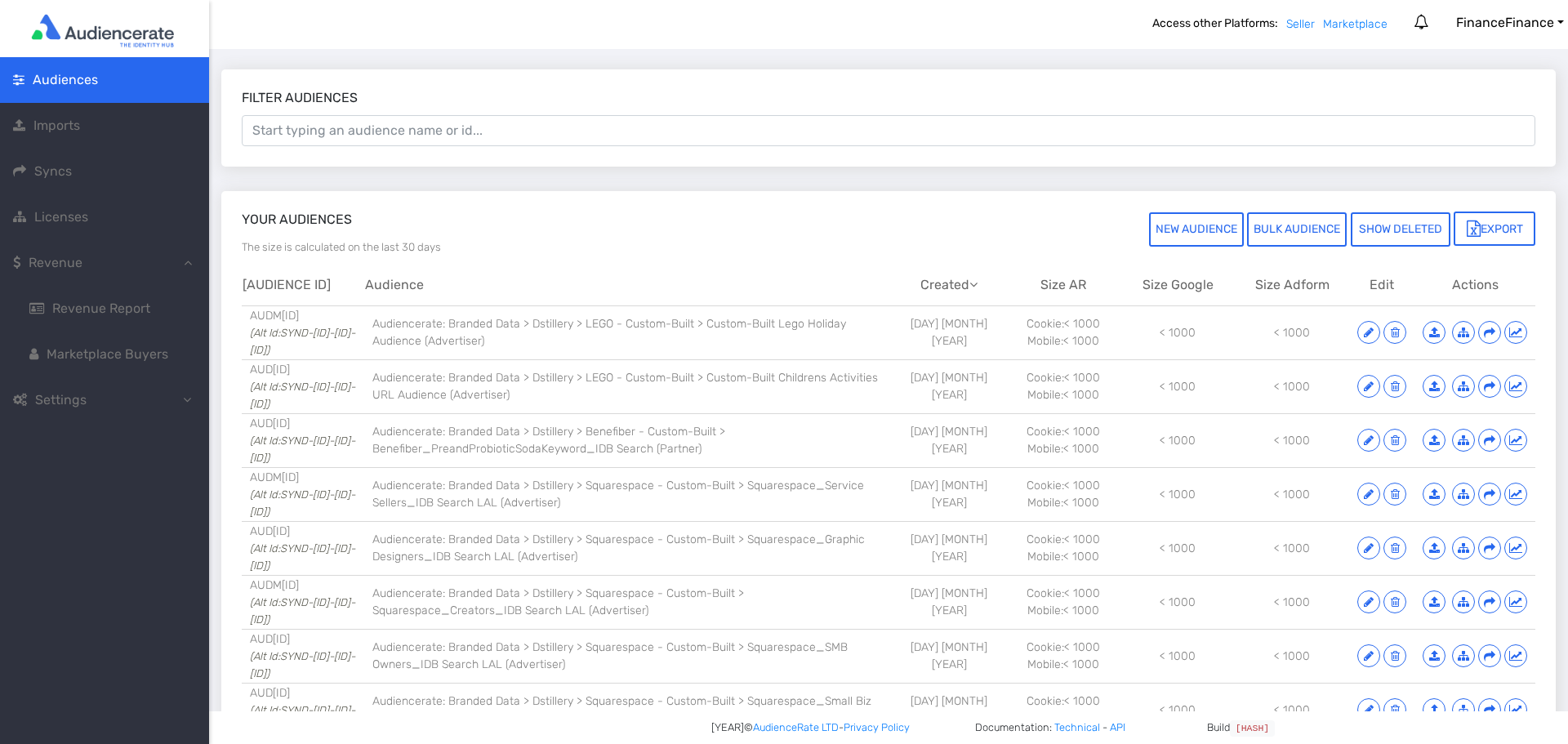 click on "Revenue Report" at bounding box center [101, 308] 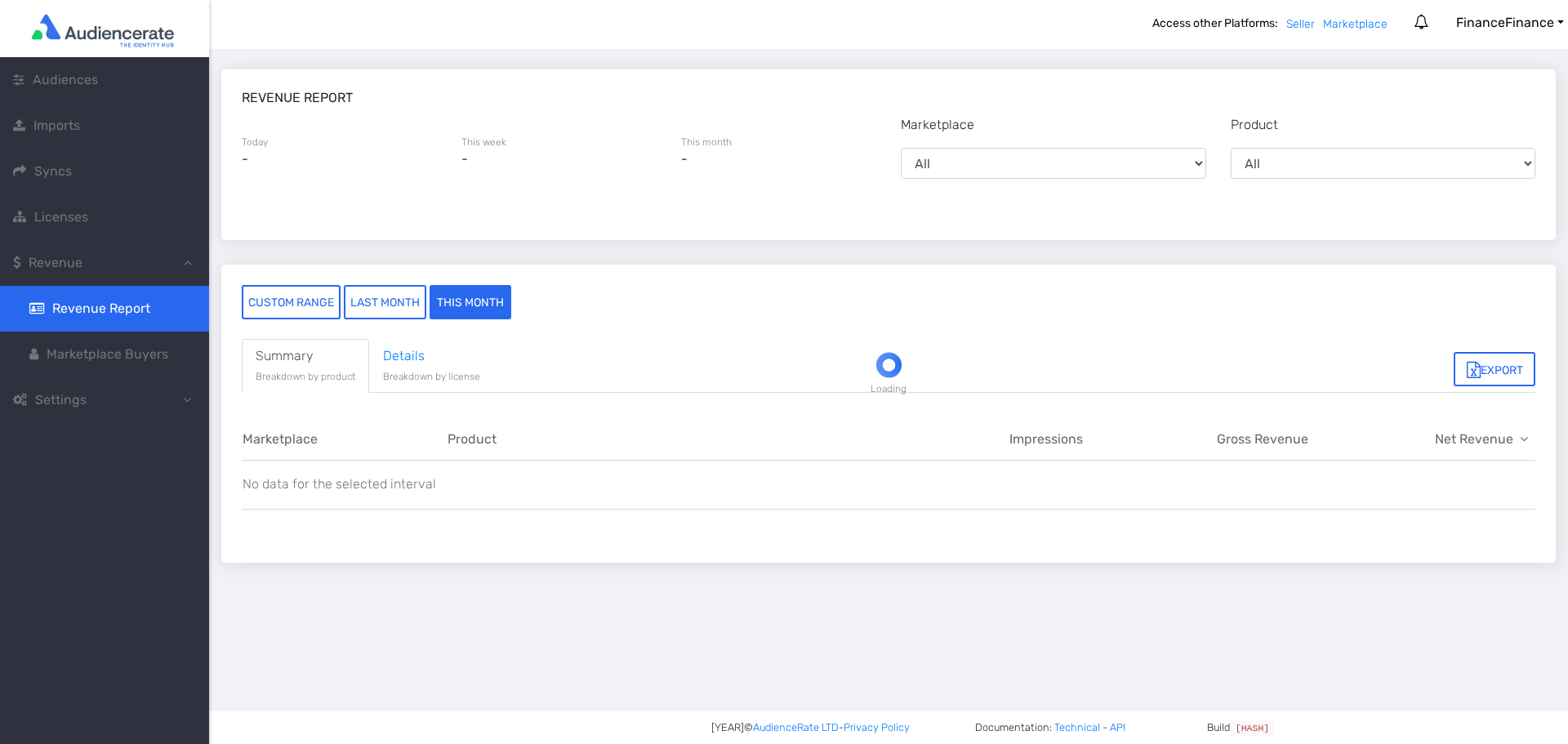 click at bounding box center (889, 372) 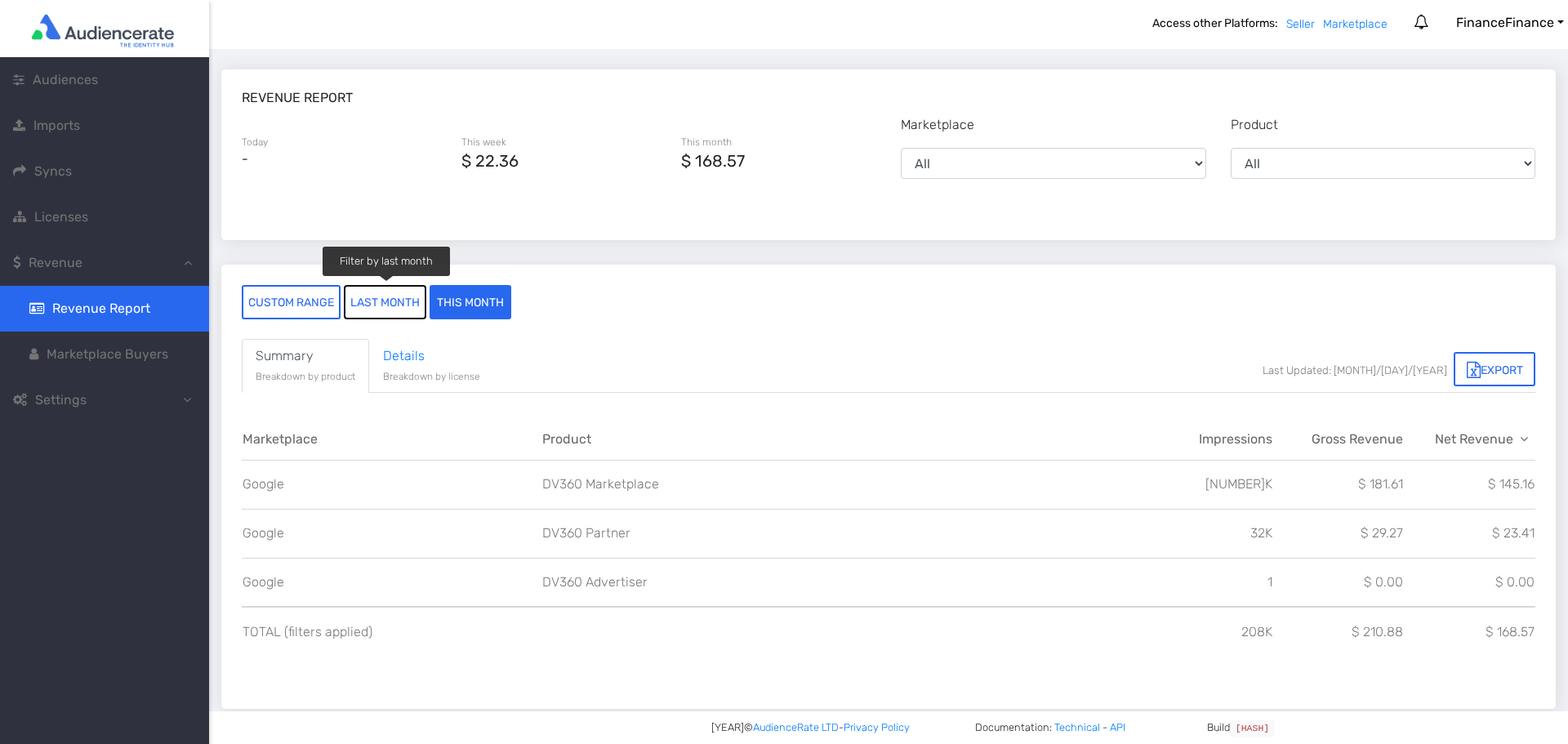 click on "last month" at bounding box center [385, 302] 